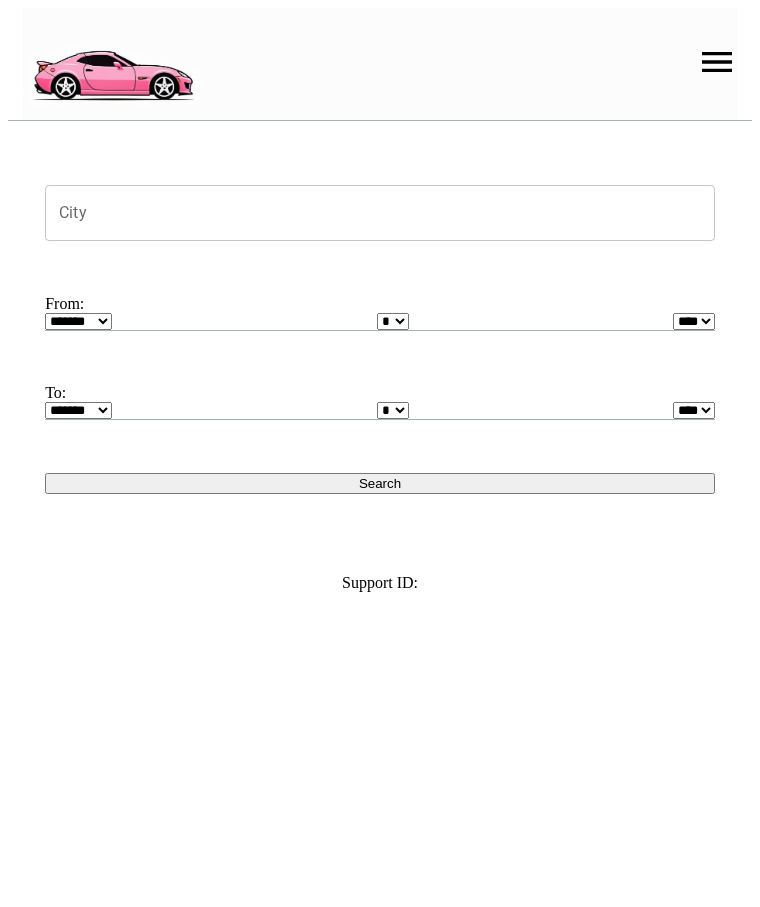 scroll, scrollTop: 0, scrollLeft: 0, axis: both 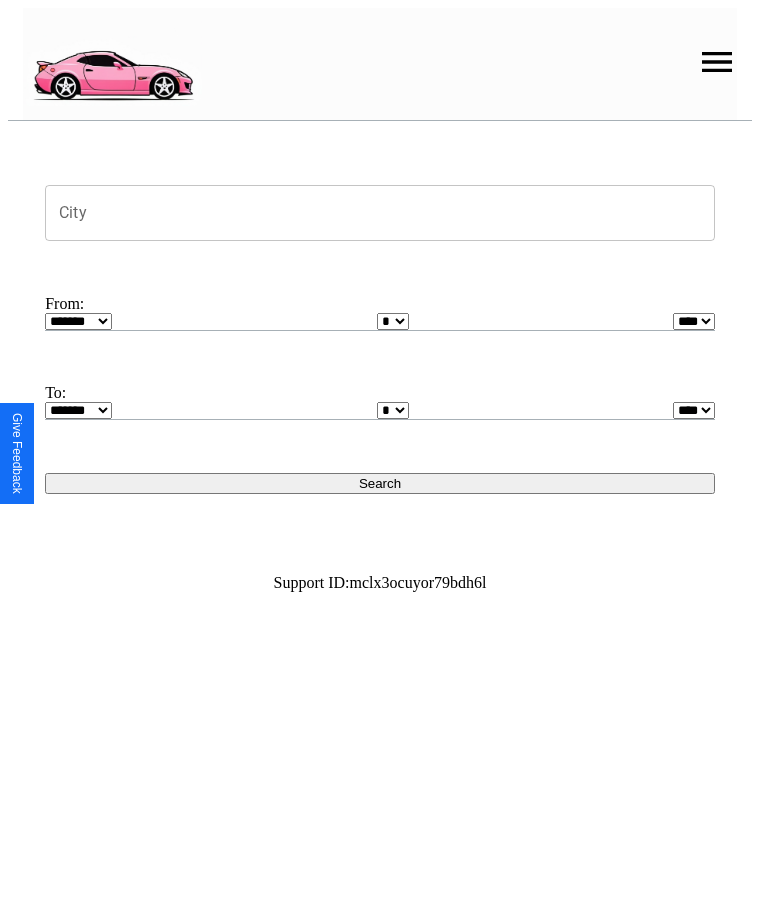click at bounding box center [717, 62] 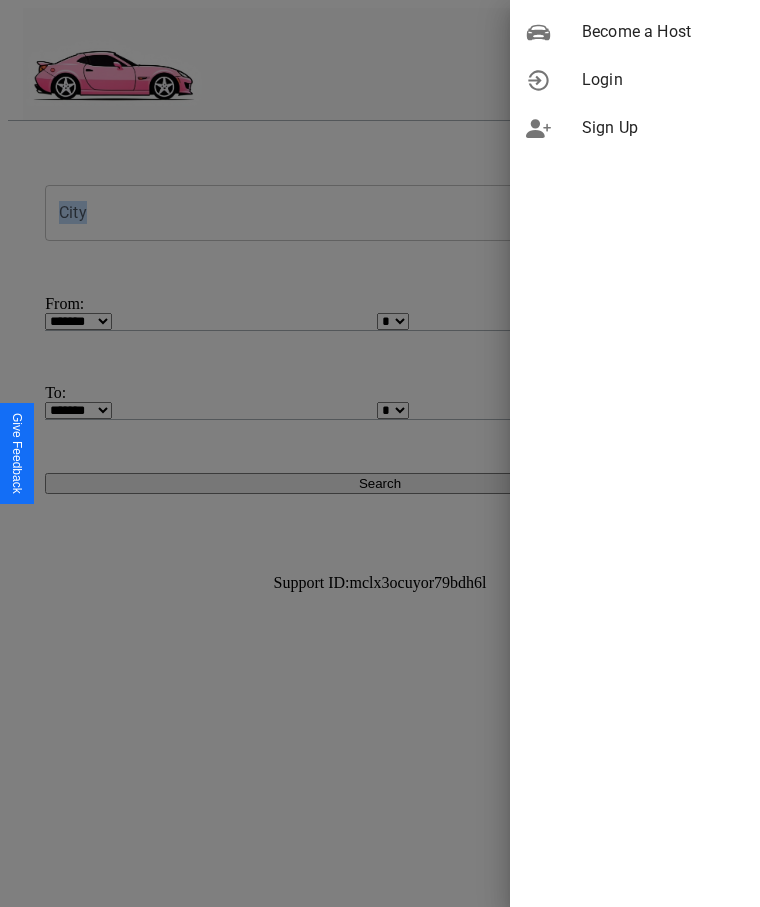 click on "Login" at bounding box center [663, 80] 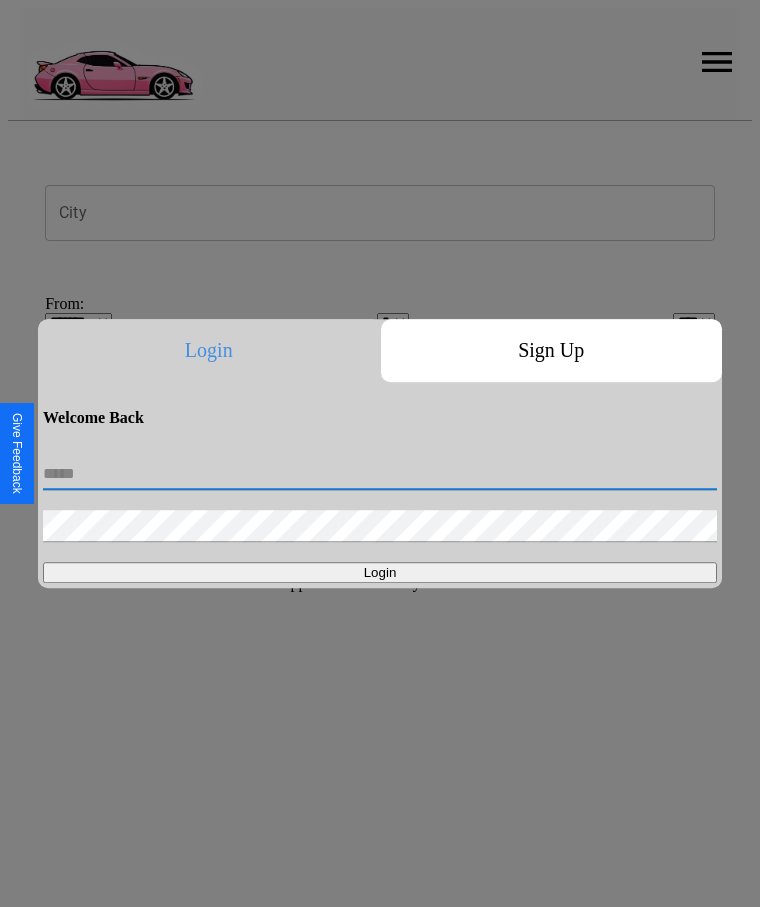 click at bounding box center [380, 474] 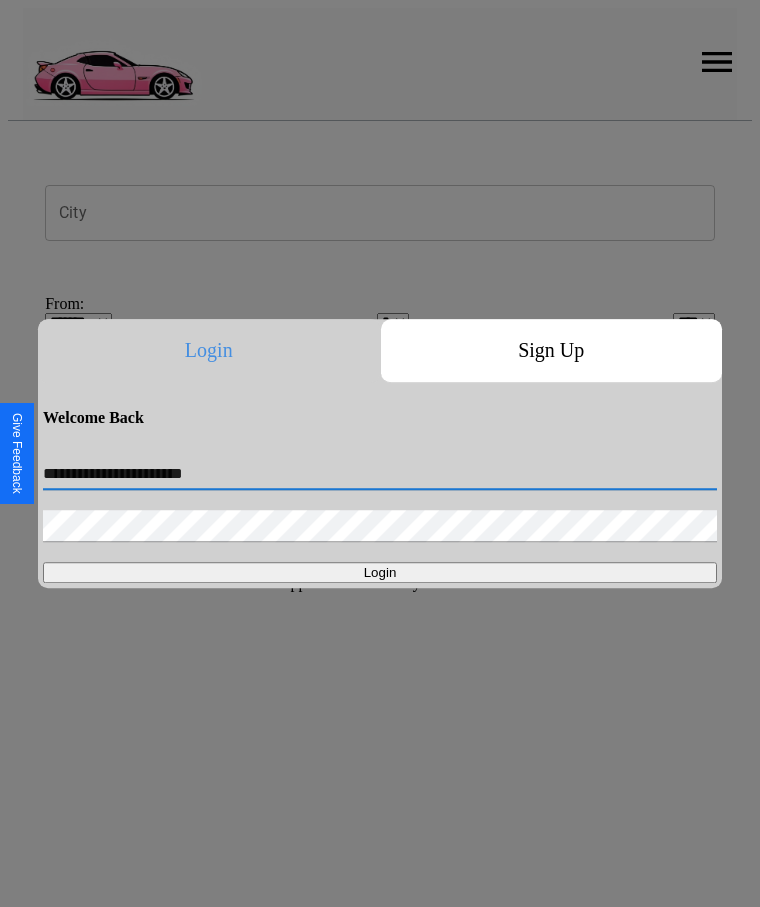 type on "**********" 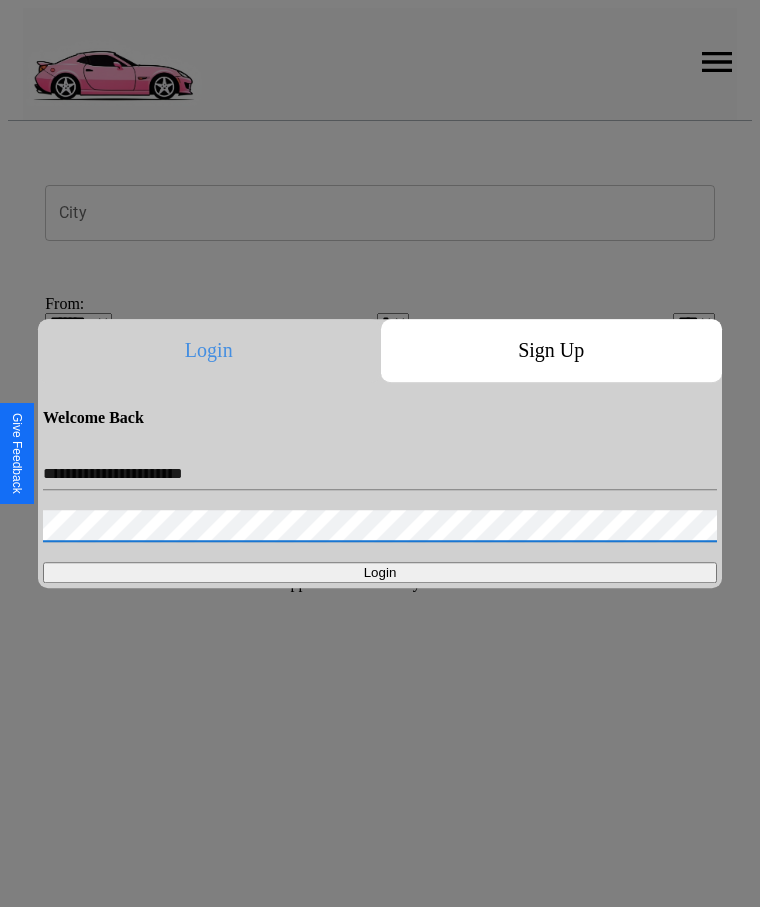click on "Login" at bounding box center [380, 572] 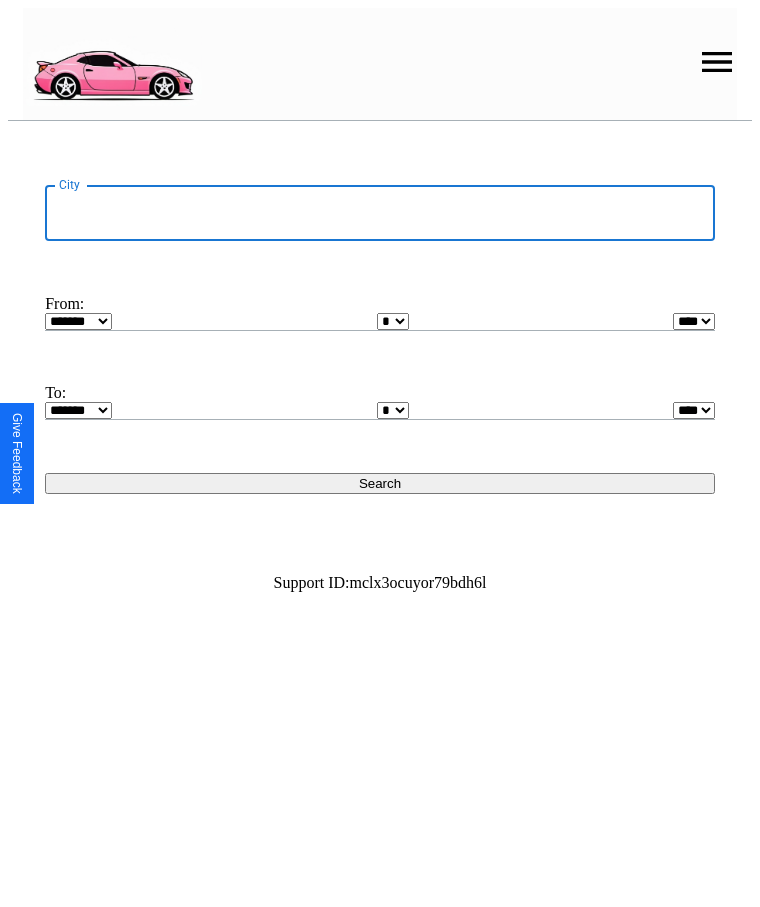 click on "City" at bounding box center (380, 213) 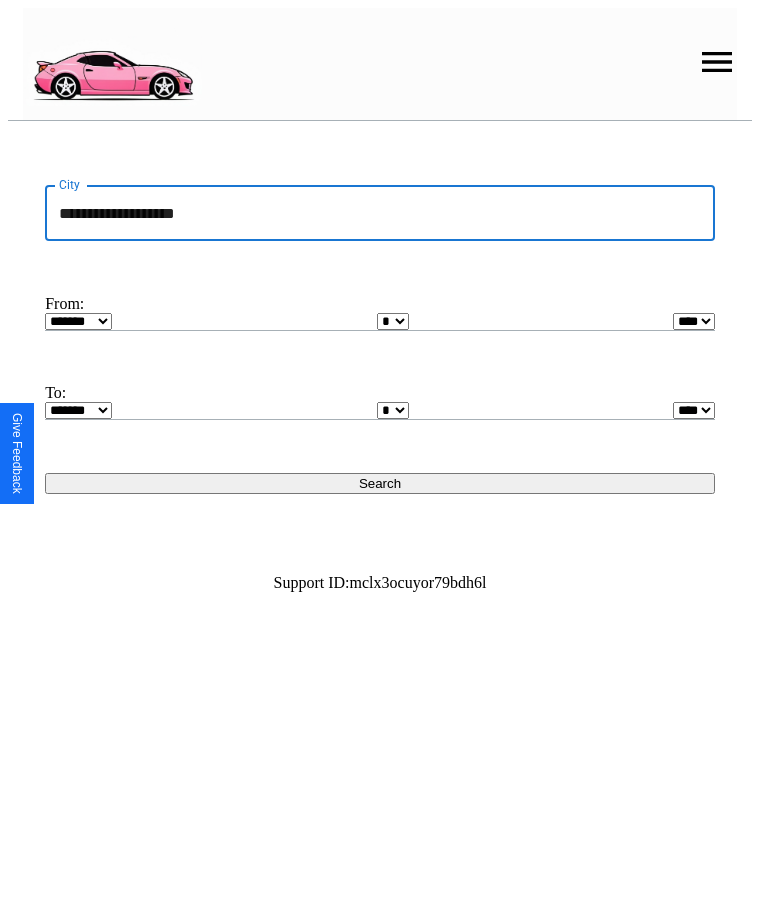 type on "**********" 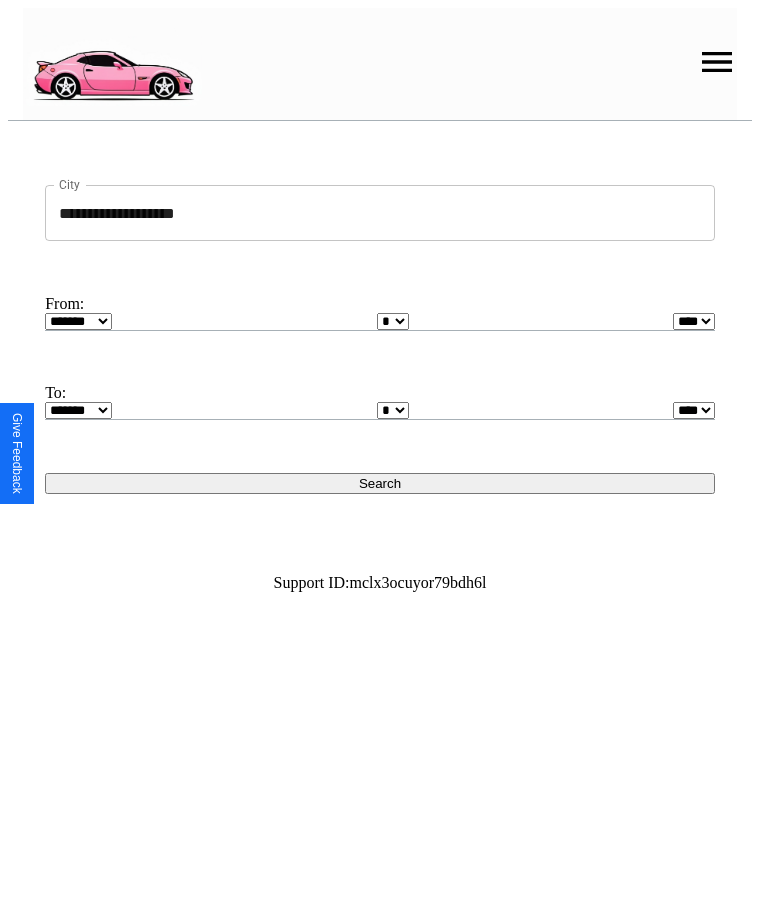 click on "******* ******** ***** ***** *** **** **** ****** ********* ******* ******** ********" at bounding box center (78, 321) 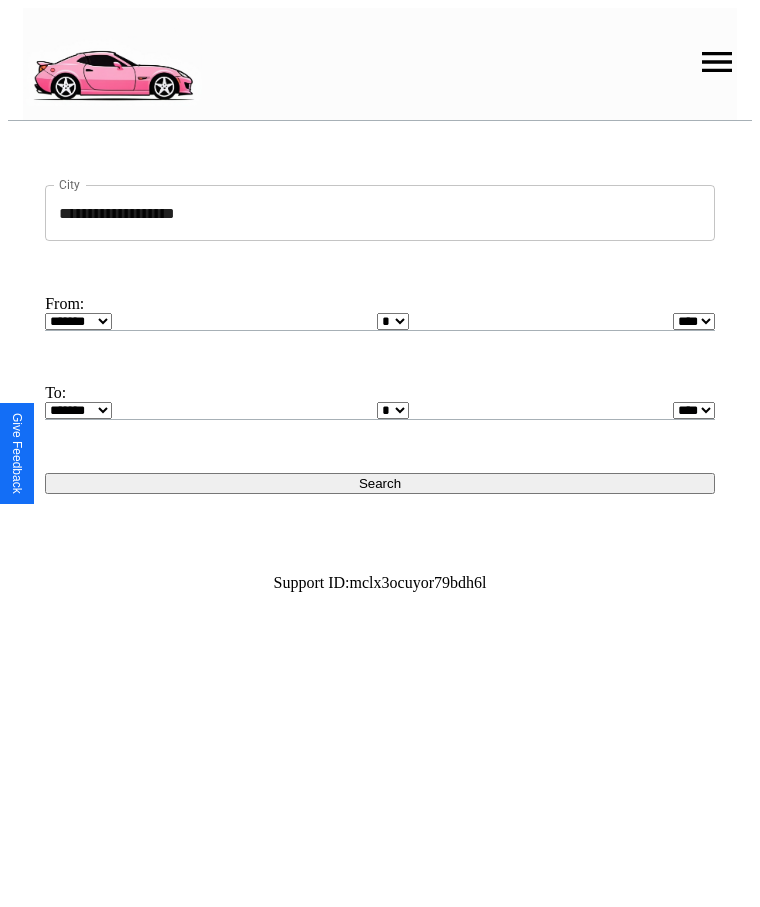 click on "* * * * * * * * * ** ** ** ** ** ** ** ** ** ** ** ** ** ** ** ** ** ** ** ** ** **" at bounding box center (393, 321) 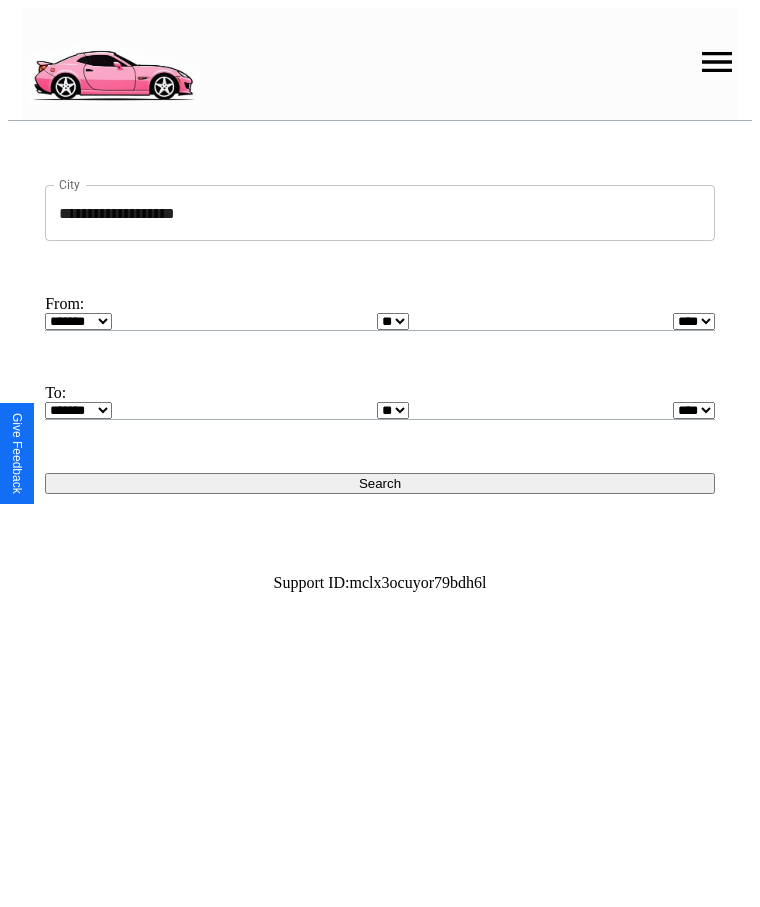 click on "* * * * * * * * * ** ** ** ** ** ** ** ** ** ** ** ** ** ** ** ** ** ** ** ** ** **" at bounding box center [393, 410] 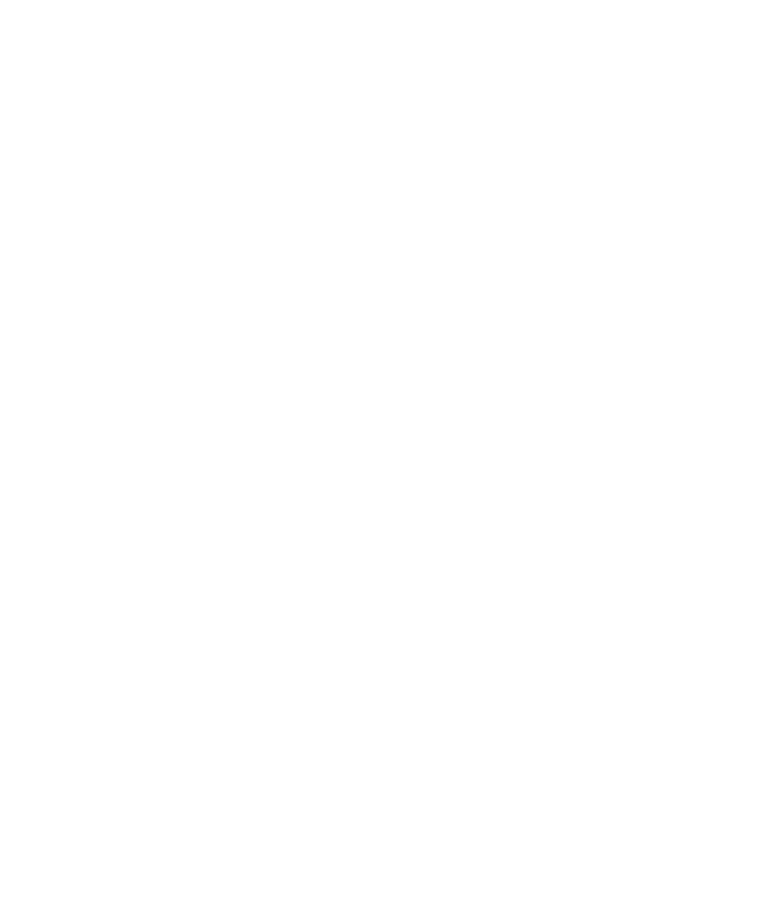 scroll, scrollTop: 0, scrollLeft: 0, axis: both 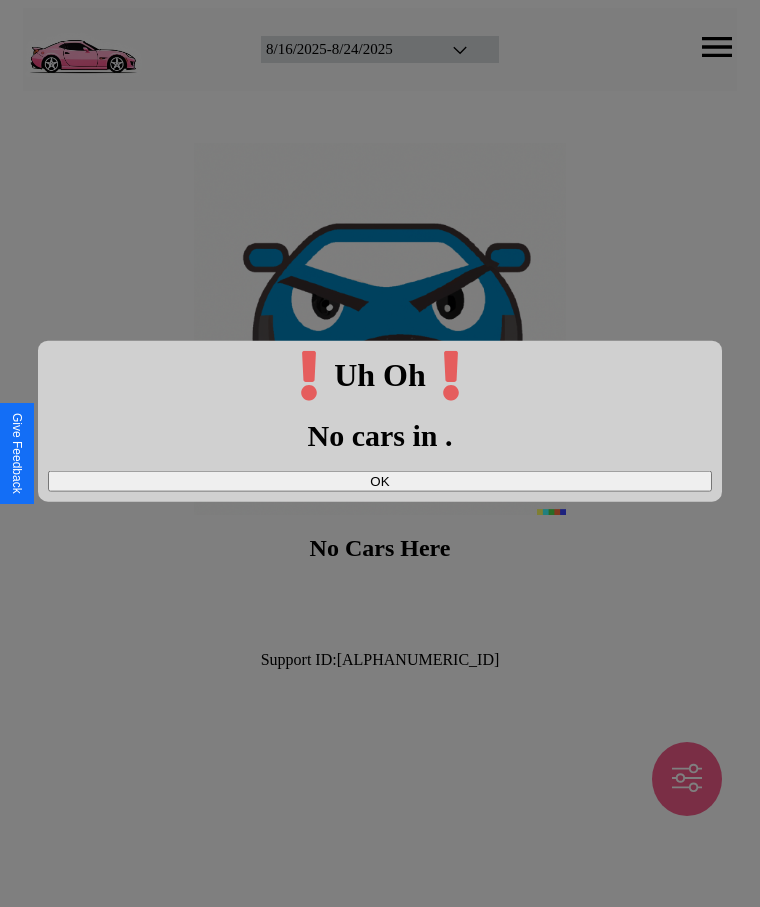 click on "OK" at bounding box center (380, 480) 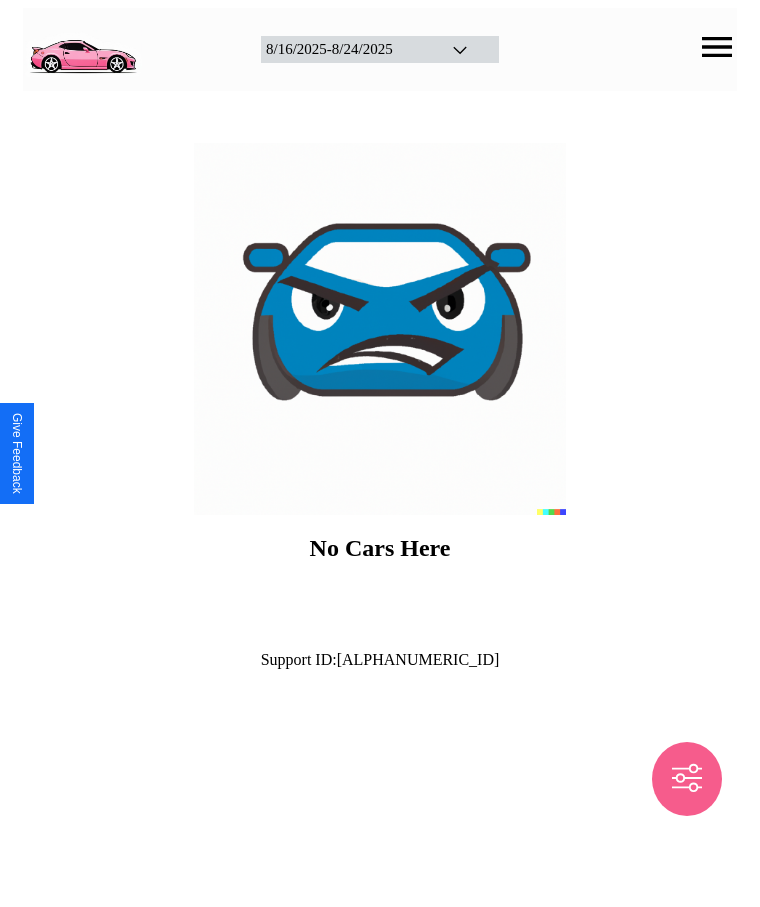 click at bounding box center (82, 47) 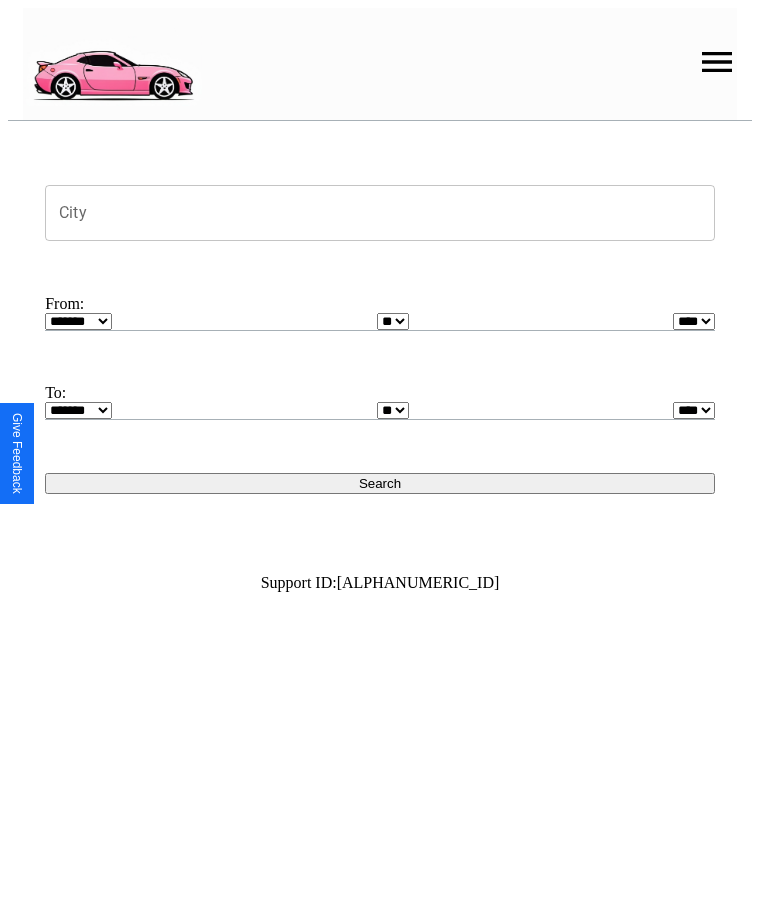 click on "City" at bounding box center (380, 213) 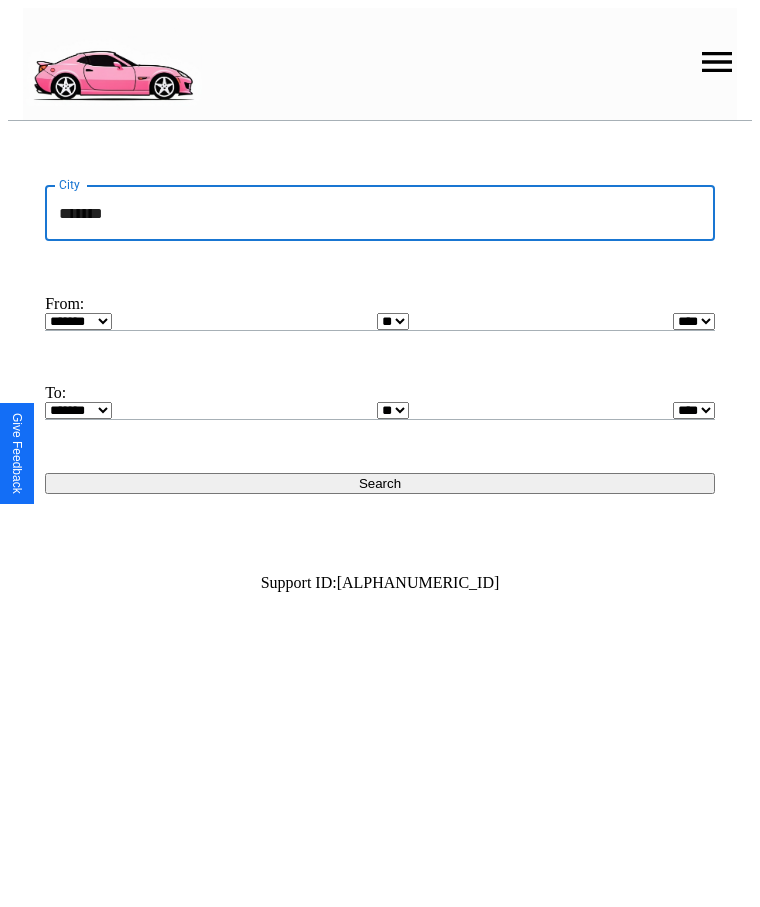 type on "*******" 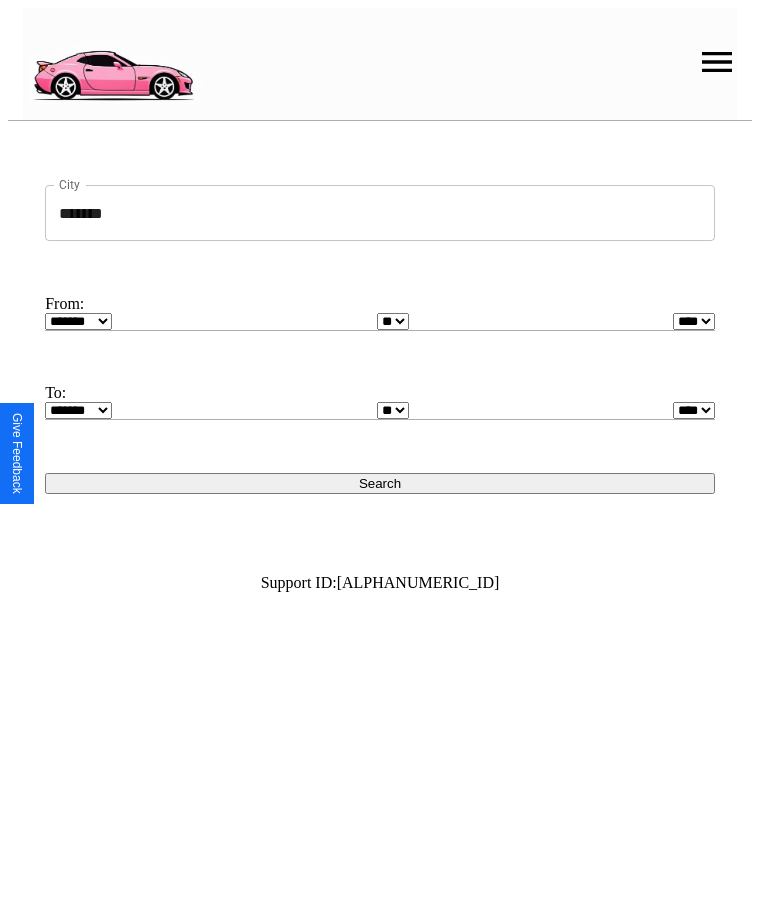click on "******* ******** ***** ***** *** **** **** ****** ********* ******* ******** ********" at bounding box center [78, 321] 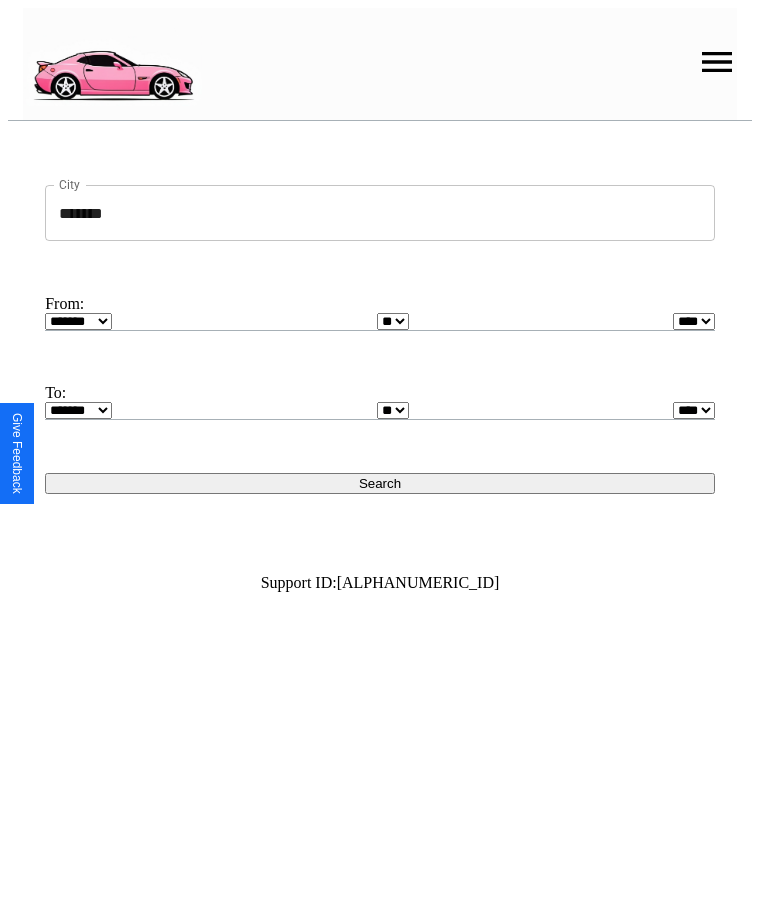 click on "* * * * * * * * * ** ** ** ** ** ** ** ** ** ** ** ** ** ** ** ** ** ** ** ** ** **" at bounding box center (393, 321) 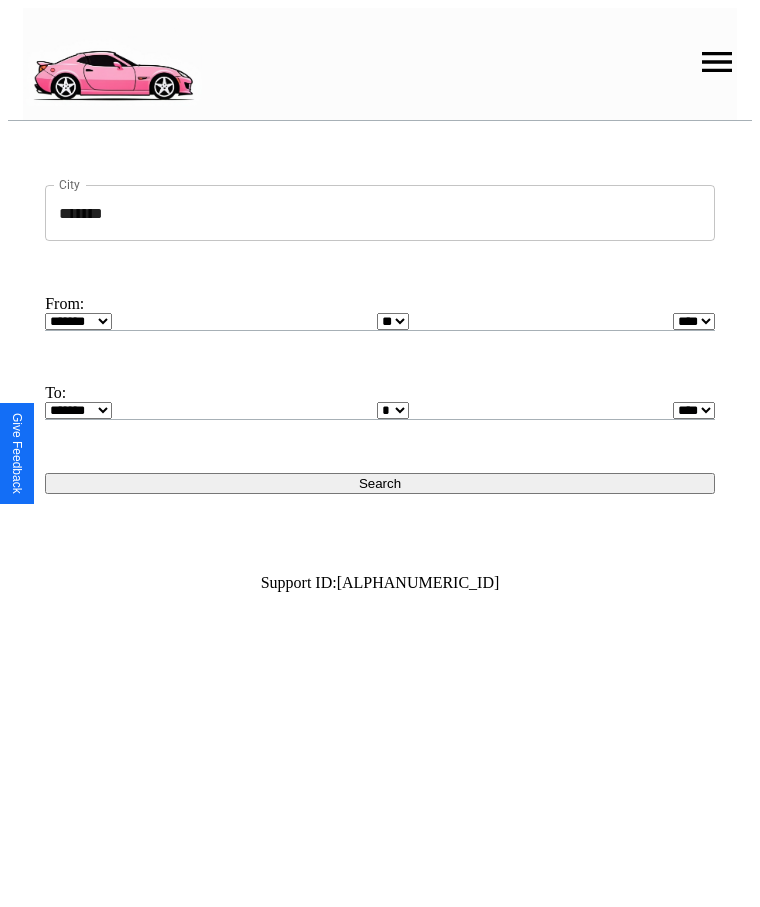 click on "Search" at bounding box center (380, 483) 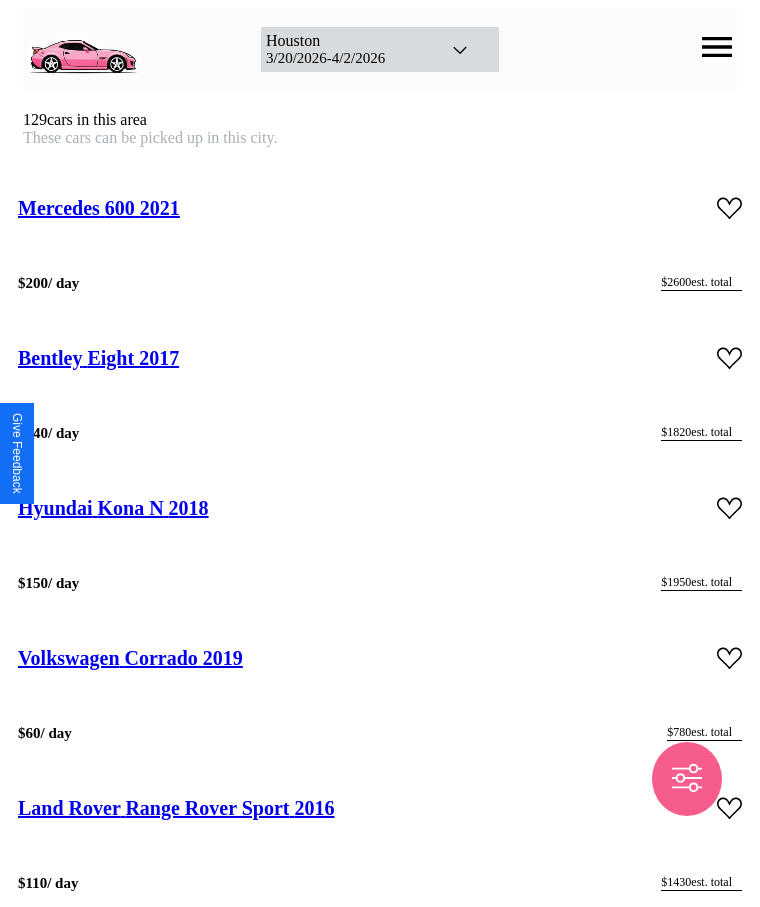 scroll, scrollTop: 17636, scrollLeft: 0, axis: vertical 